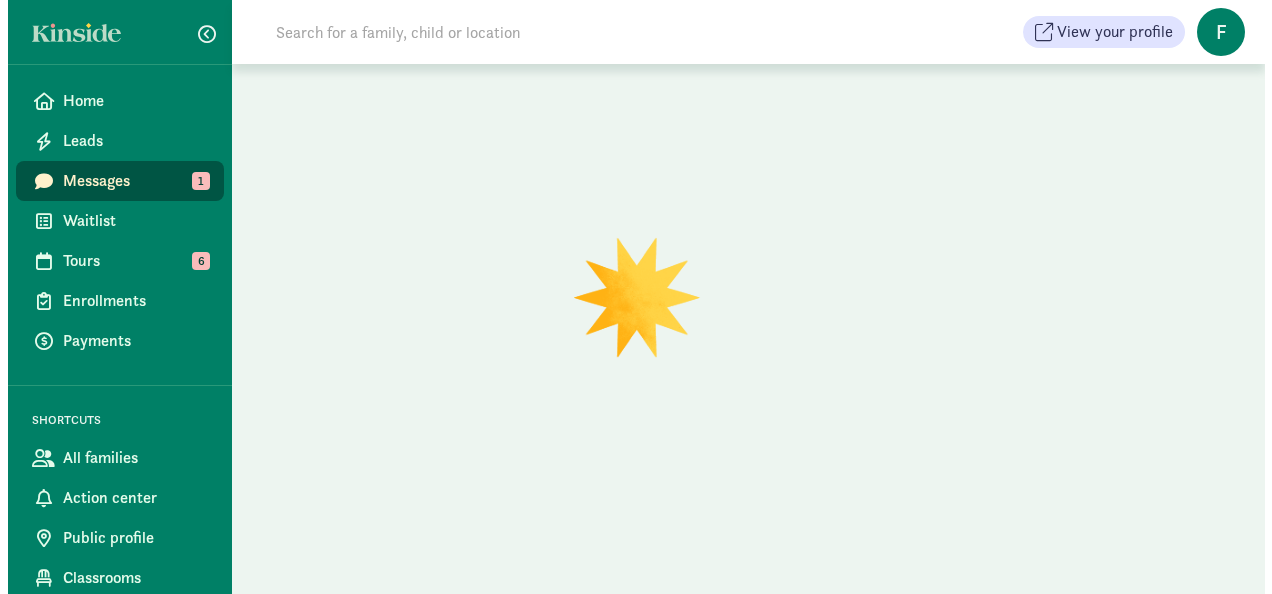 scroll, scrollTop: 0, scrollLeft: 0, axis: both 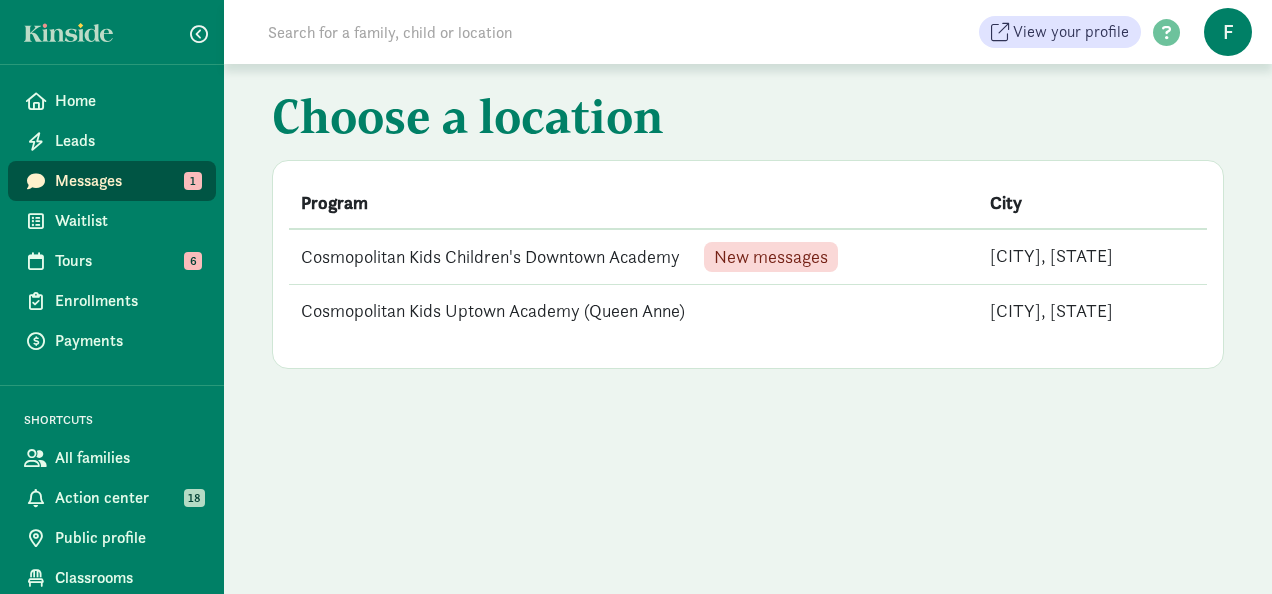 click on "Cosmopolitan Kids Children's Downtown Academy
New messages" at bounding box center [633, 257] 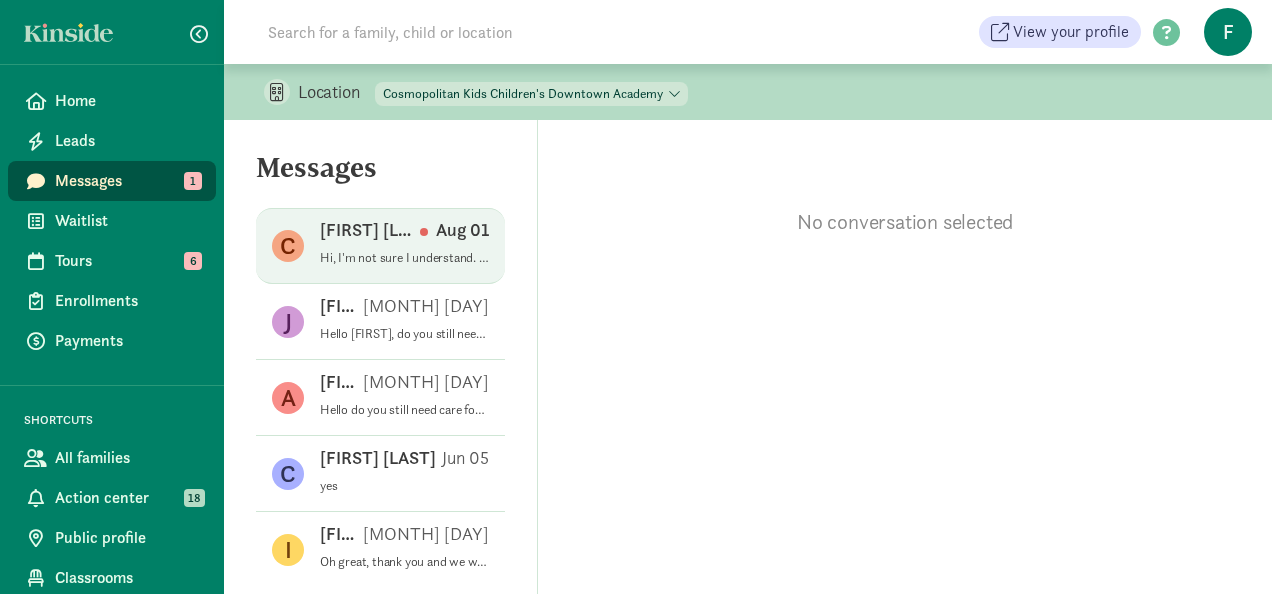 click on "Hi, I'm not sure I understand. We are asking you if now is the appropriate time to sign up, or are we still too far out? We don't require childcare until [MONTH] [DAY], which is more than 7-months away." at bounding box center [404, 258] 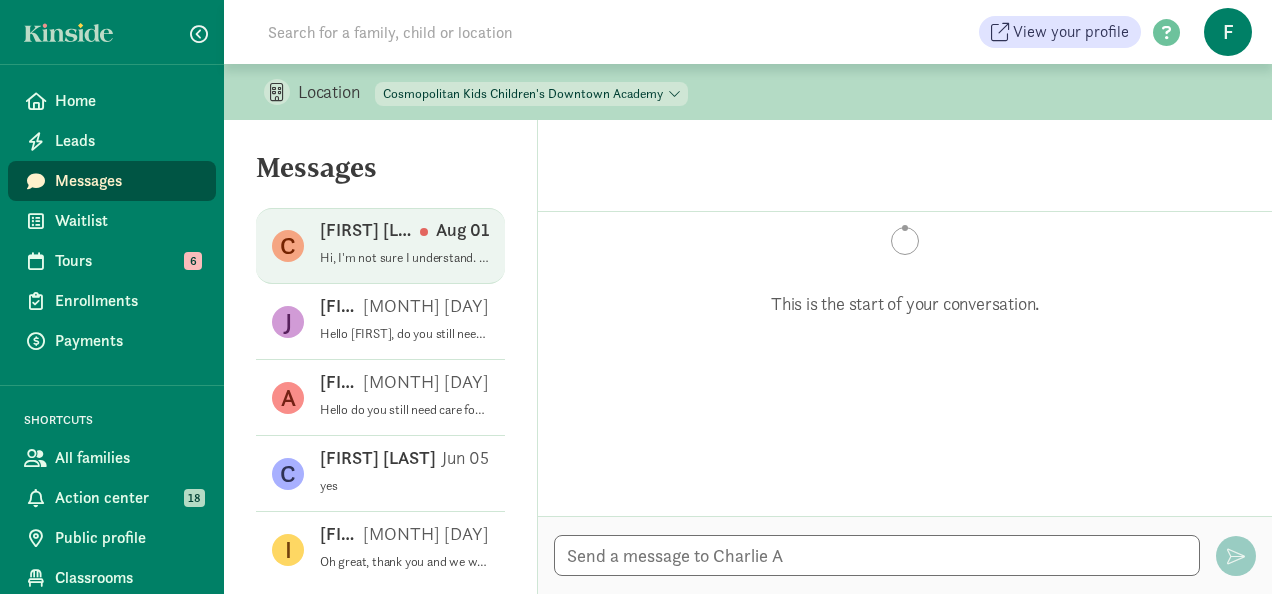 scroll, scrollTop: 588, scrollLeft: 0, axis: vertical 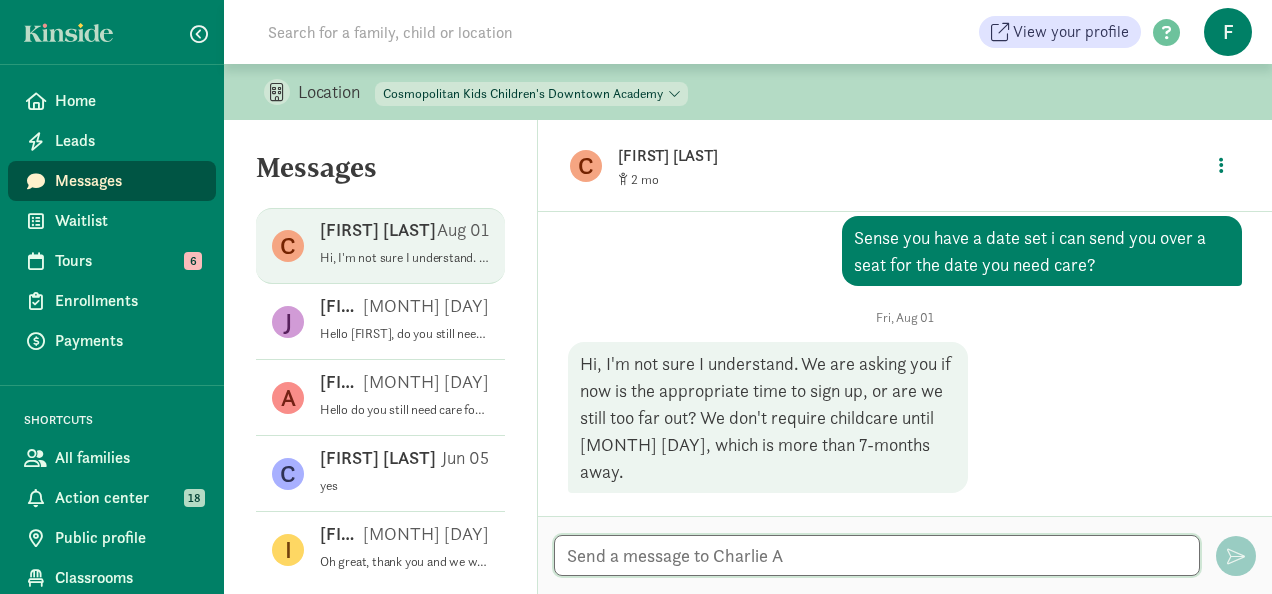 click at bounding box center (877, 555) 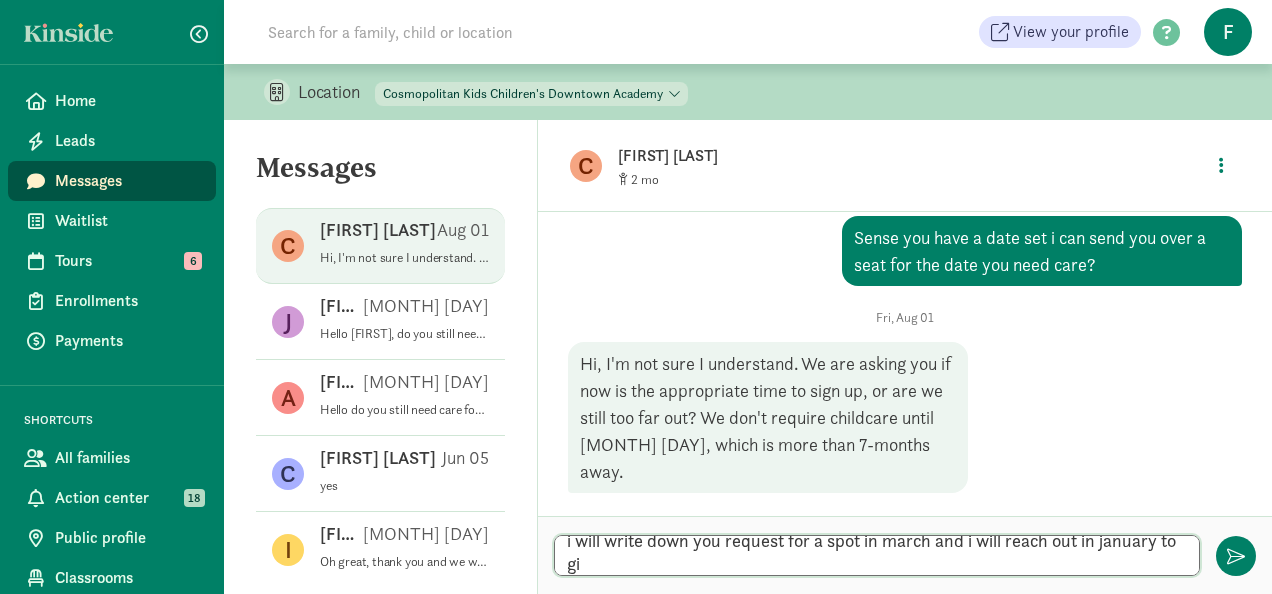 scroll, scrollTop: 0, scrollLeft: 0, axis: both 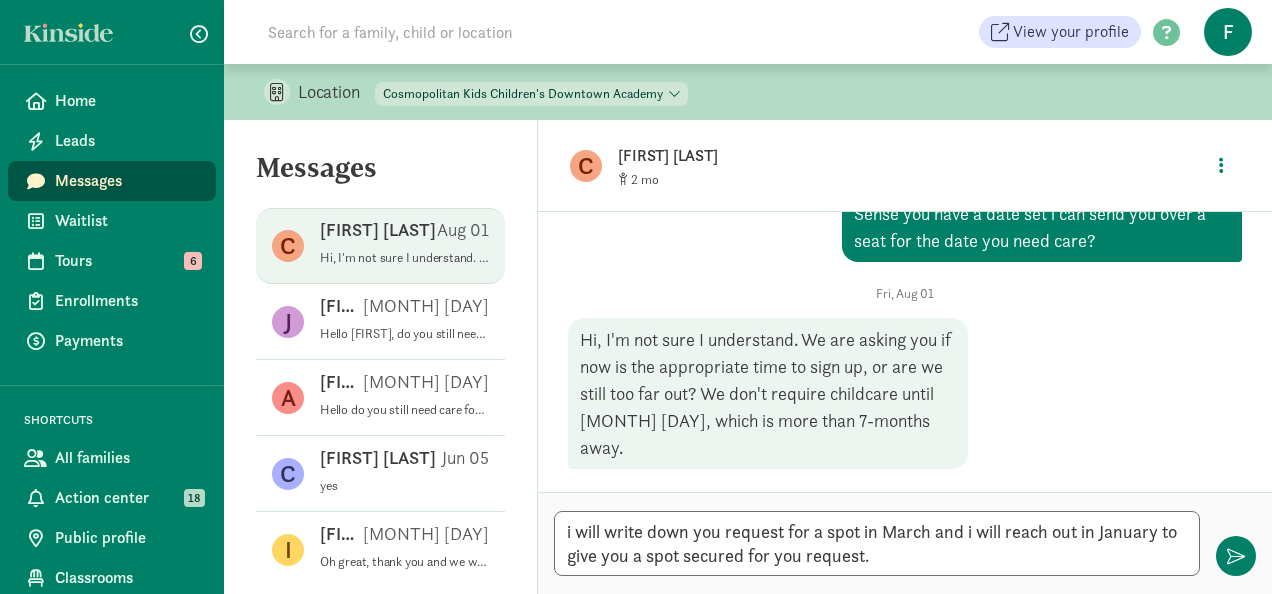 type on "i will write down you request for a spot in March and i will reach out in January to give you a spot secured for your request." 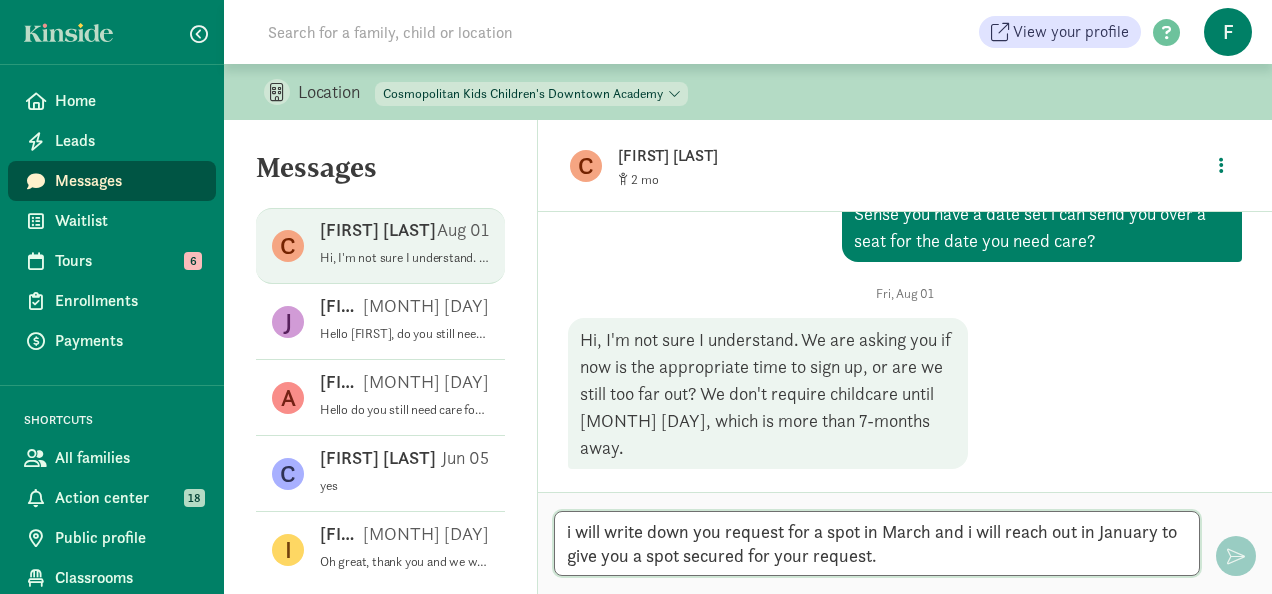 click on "i will write down you request for a spot in March and i will reach out in January to give you a spot secured for your request." at bounding box center (877, 543) 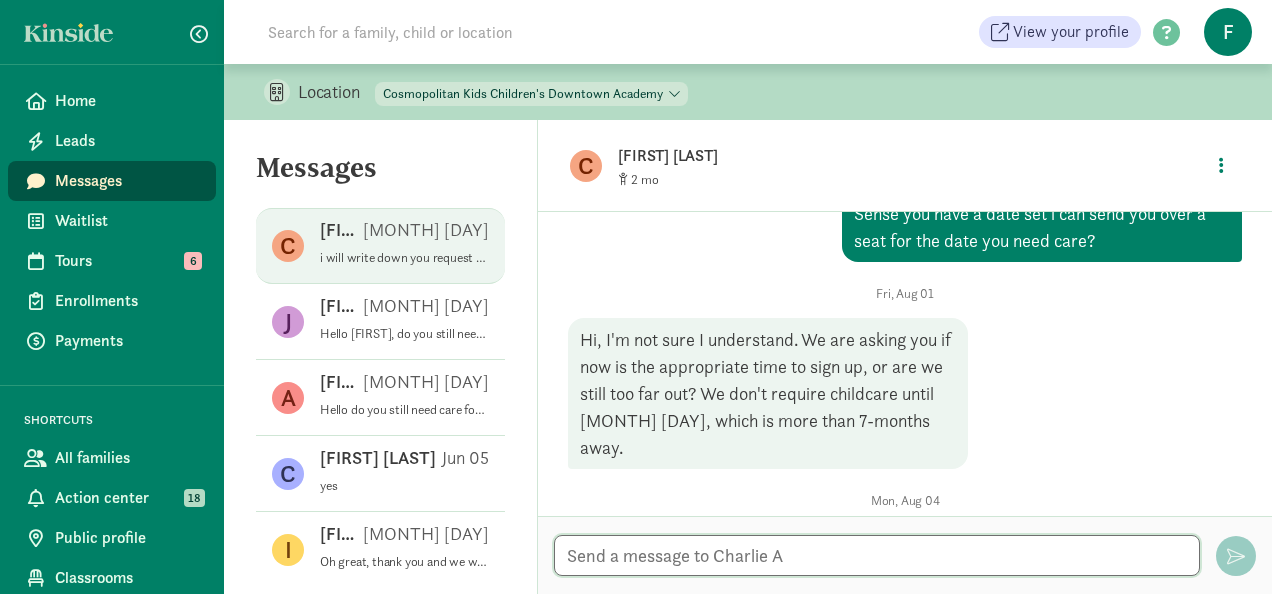 scroll, scrollTop: 741, scrollLeft: 0, axis: vertical 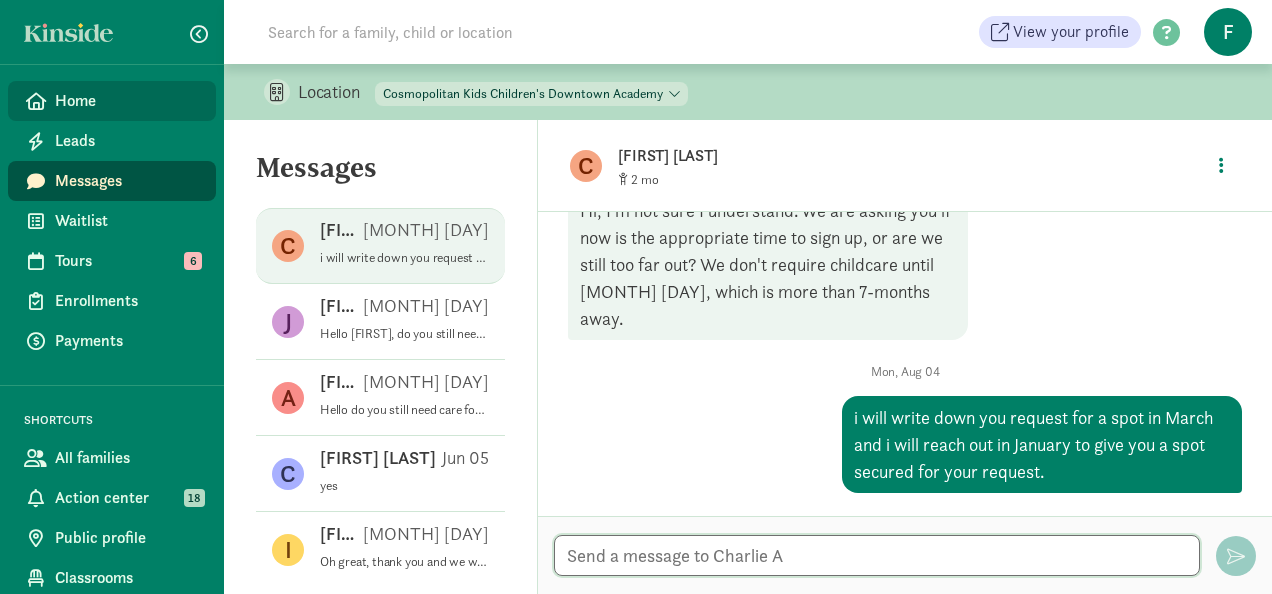type 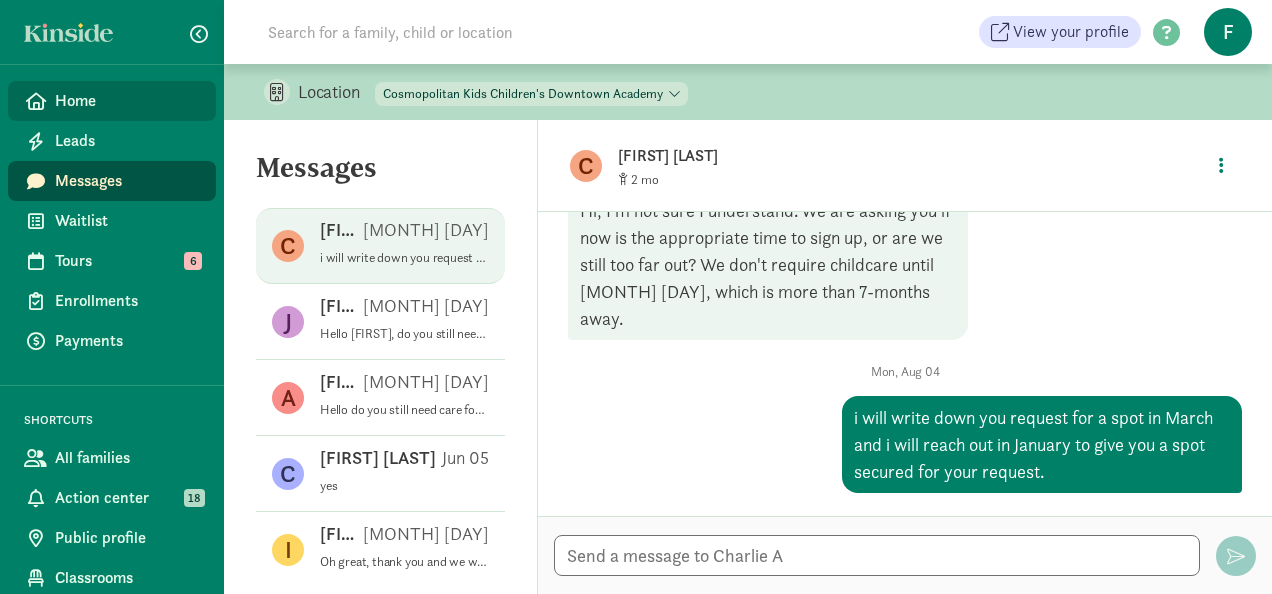 click on "Home" at bounding box center [127, 101] 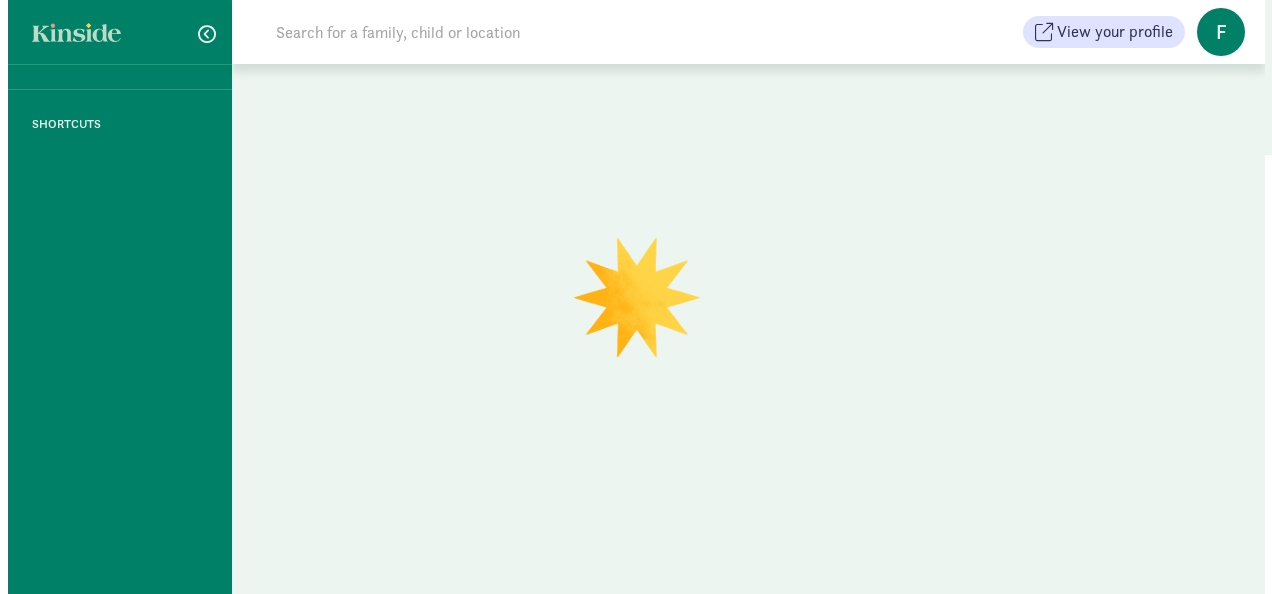 scroll, scrollTop: 0, scrollLeft: 0, axis: both 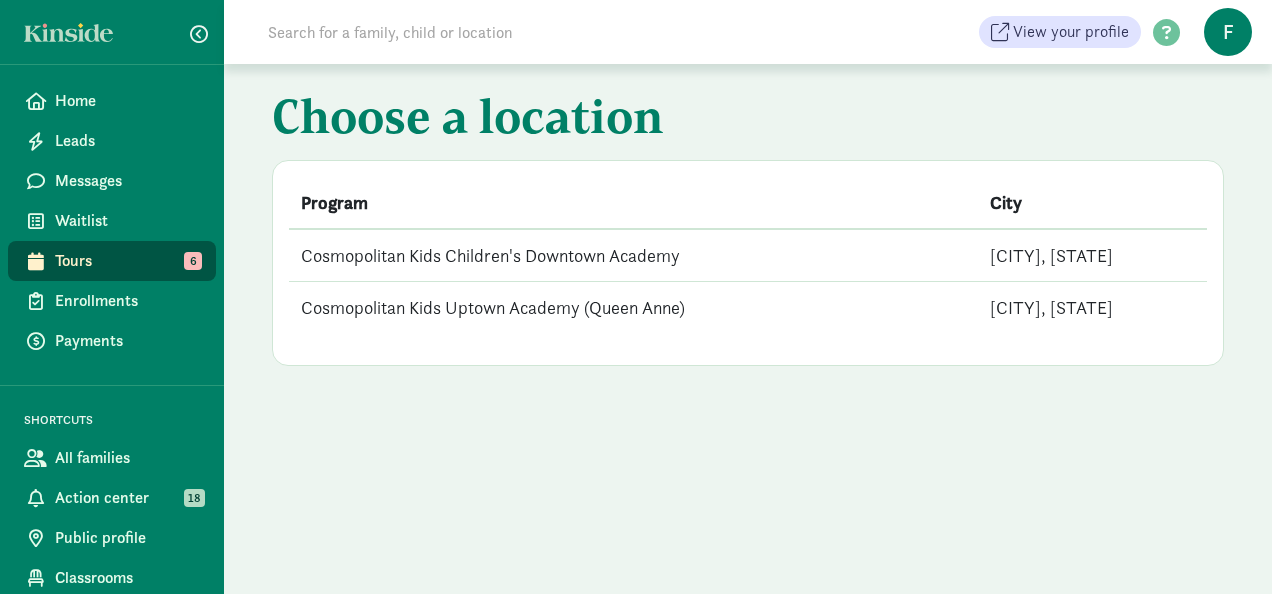 click on "Tours" at bounding box center [127, 261] 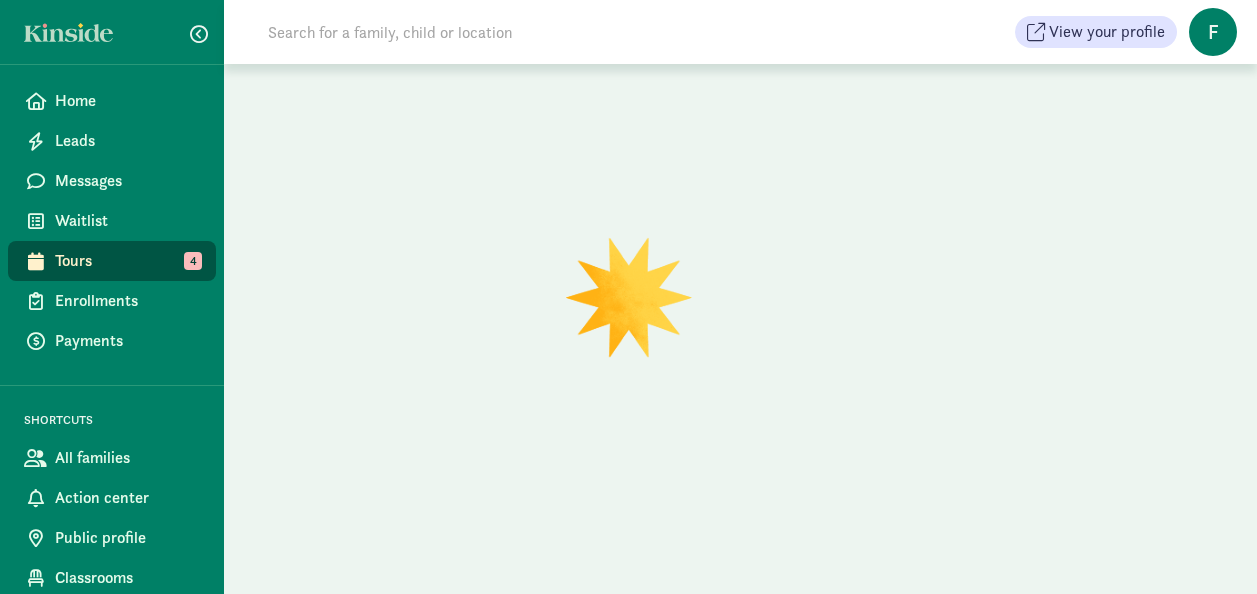 scroll, scrollTop: 0, scrollLeft: 0, axis: both 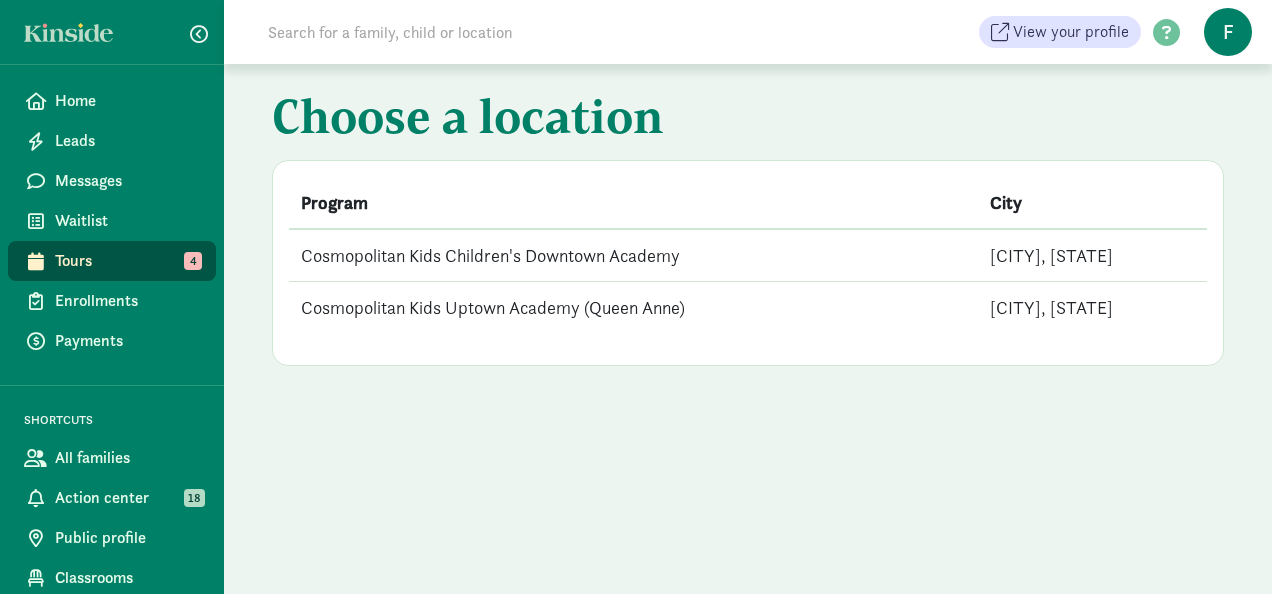 click on "Cosmopolitan Kids Children's Downtown Academy" at bounding box center (633, 255) 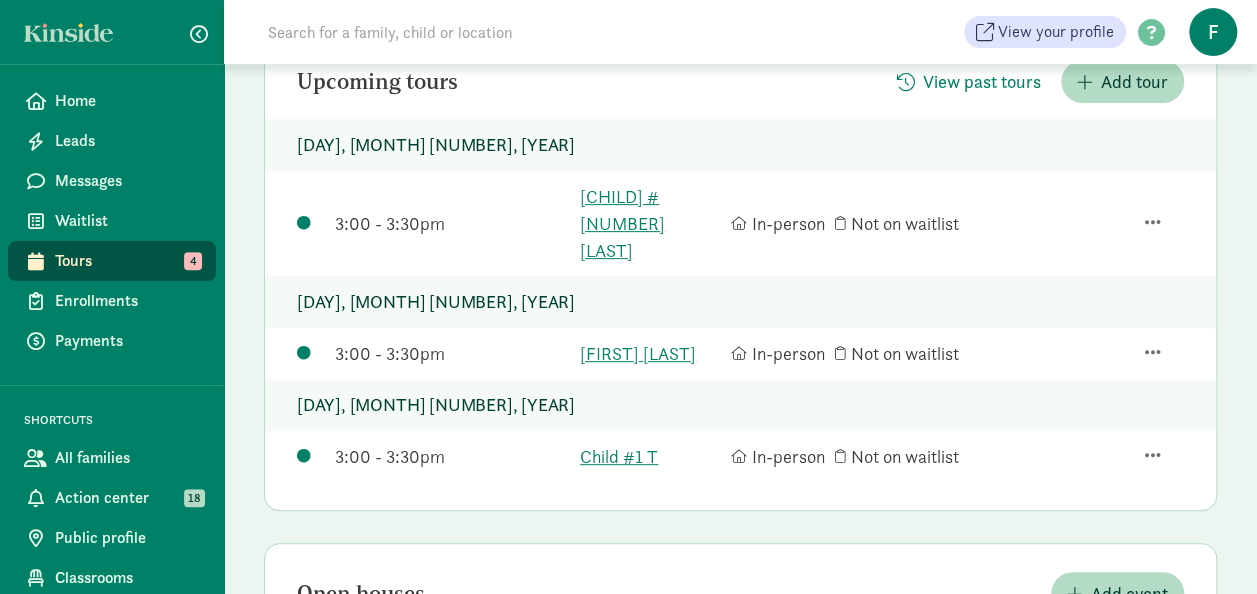 scroll, scrollTop: 178, scrollLeft: 0, axis: vertical 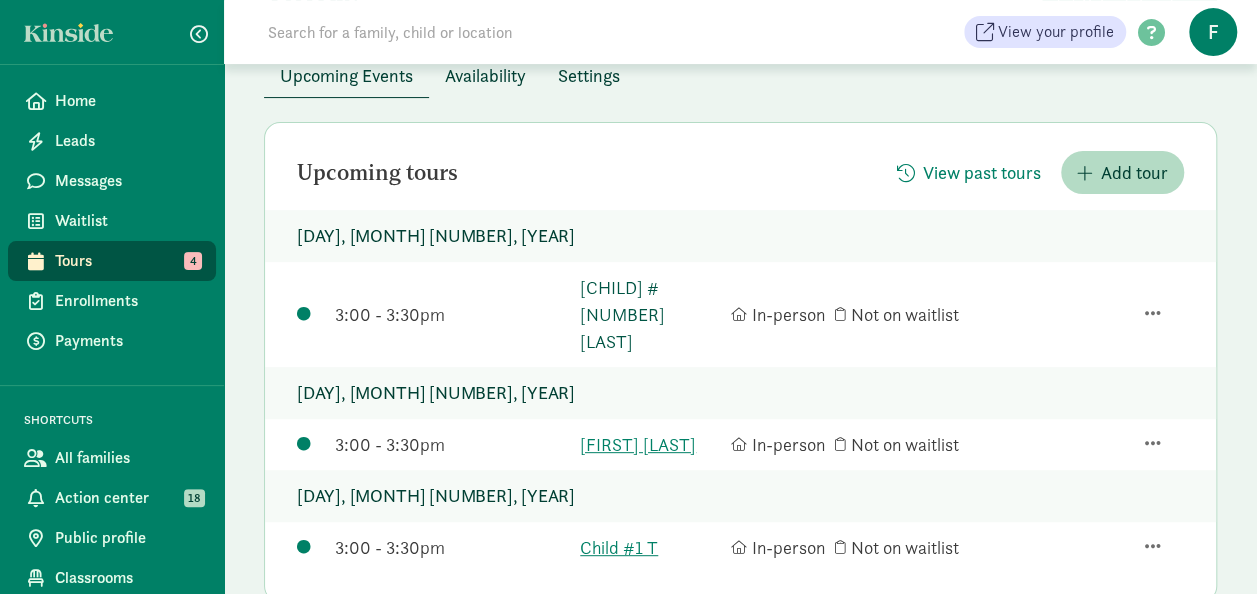 click on "Child #1 [NAME]" at bounding box center [650, 314] 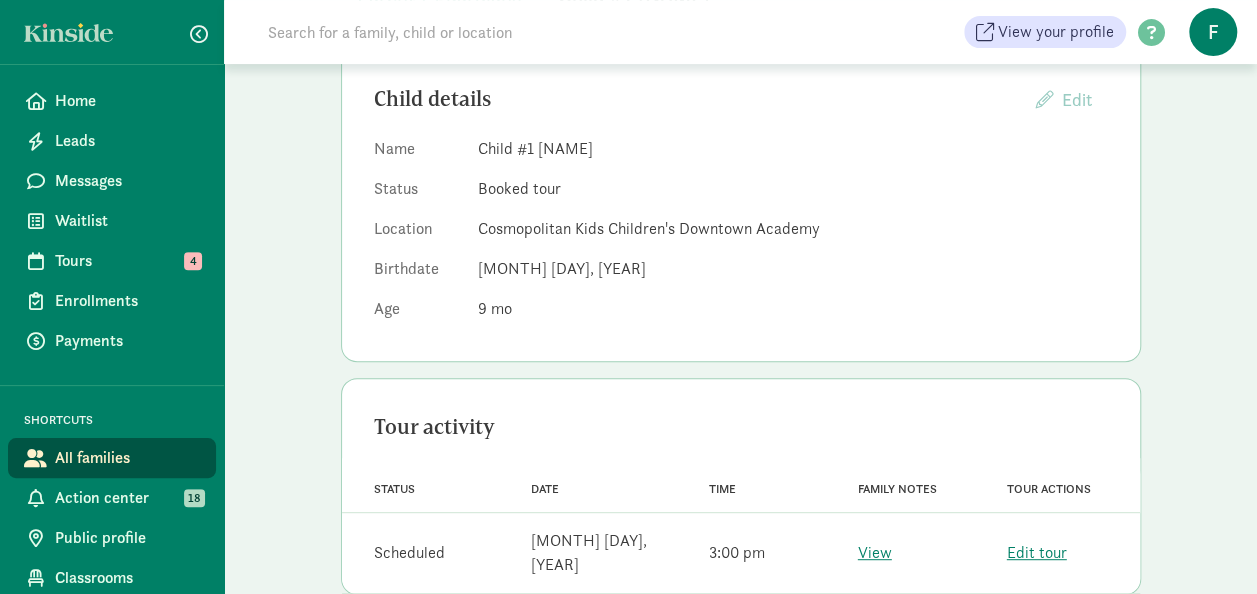 scroll, scrollTop: 235, scrollLeft: 0, axis: vertical 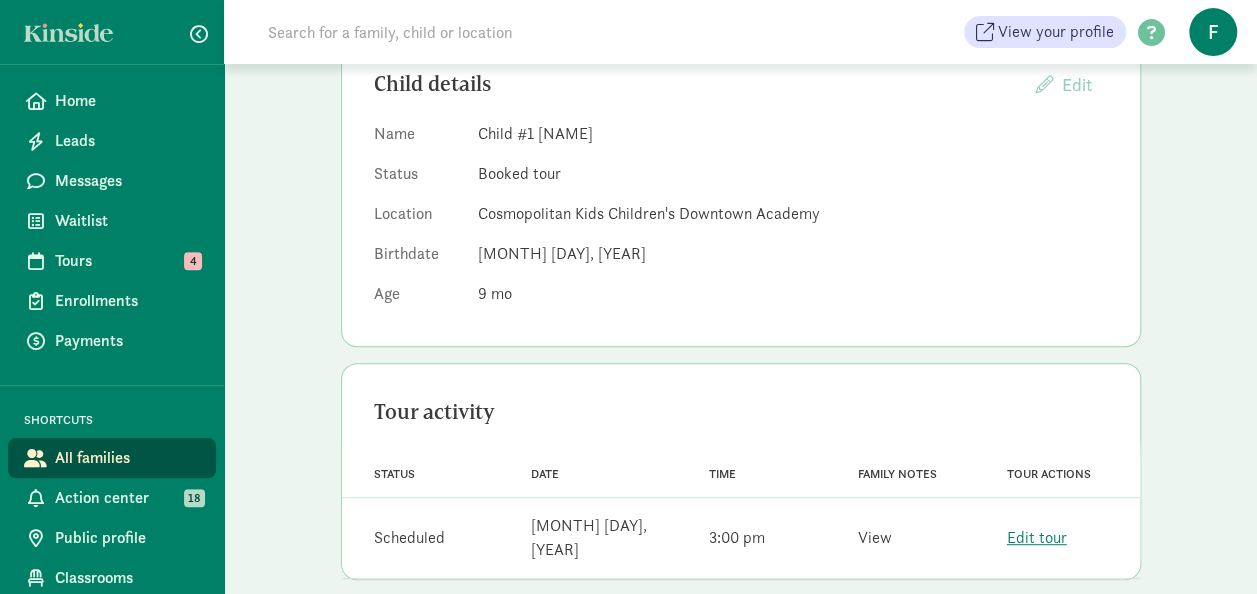 click on "View" 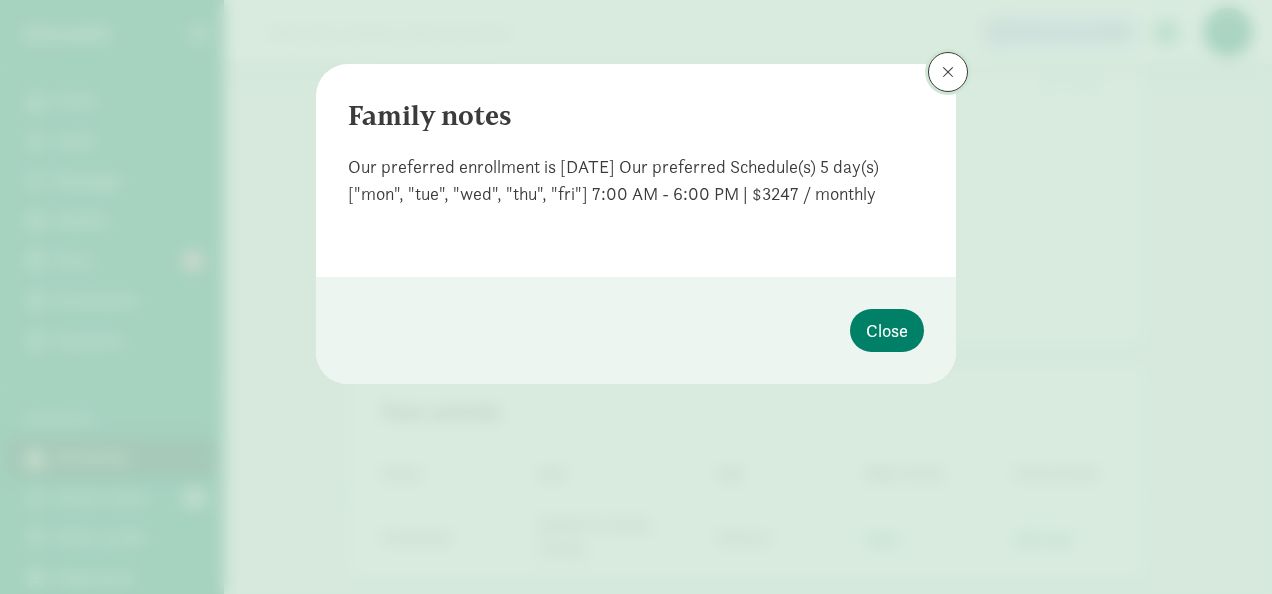 click at bounding box center [948, 72] 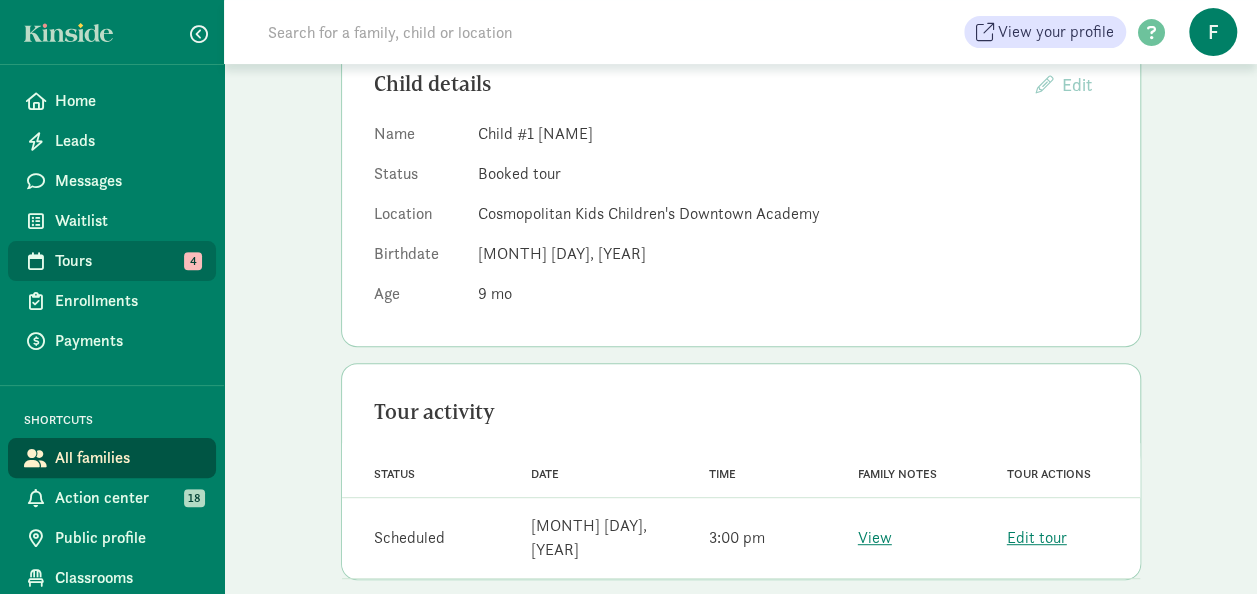click on "Tours" at bounding box center [127, 261] 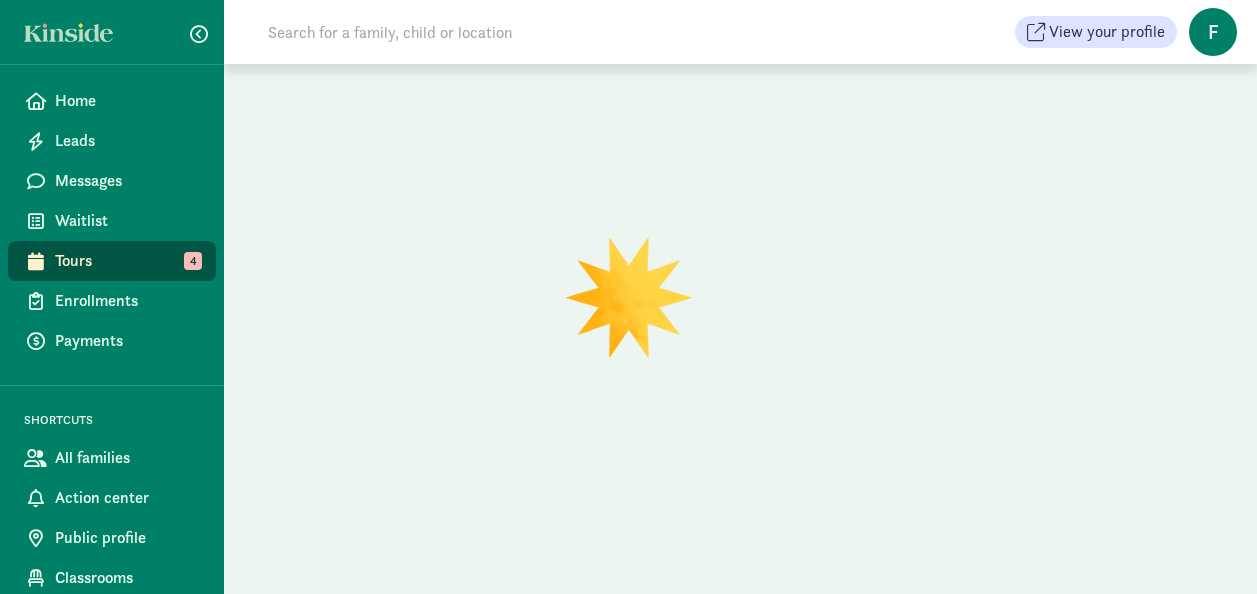 scroll, scrollTop: 0, scrollLeft: 0, axis: both 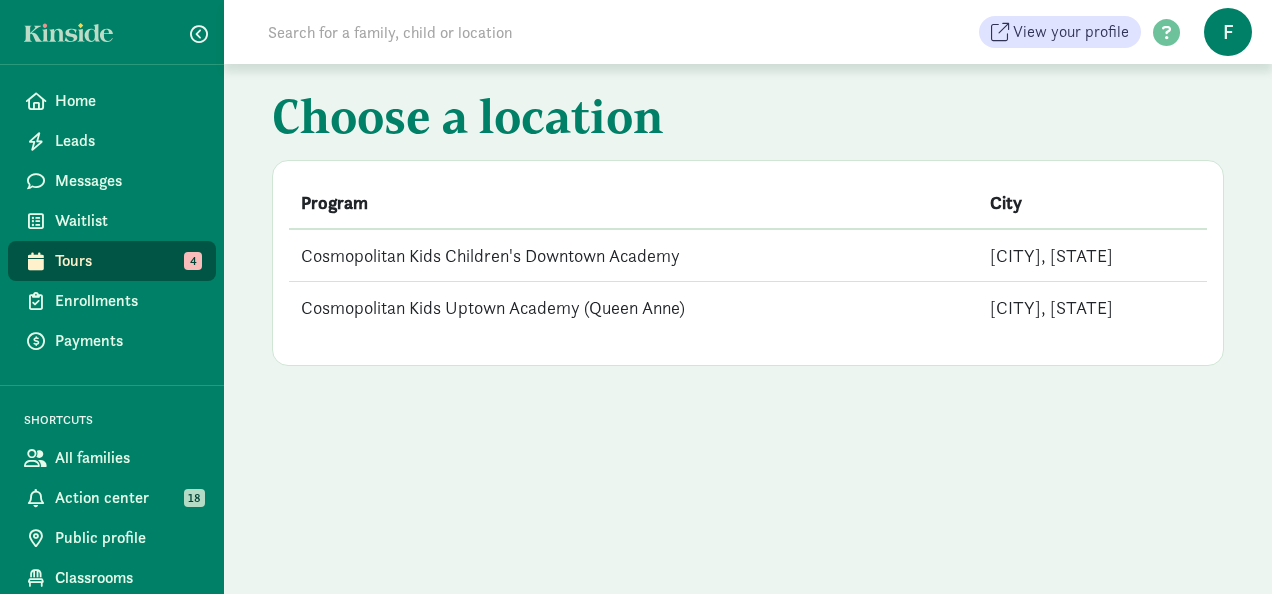 click on "Cosmopolitan Kids Children's Downtown Academy" at bounding box center [633, 255] 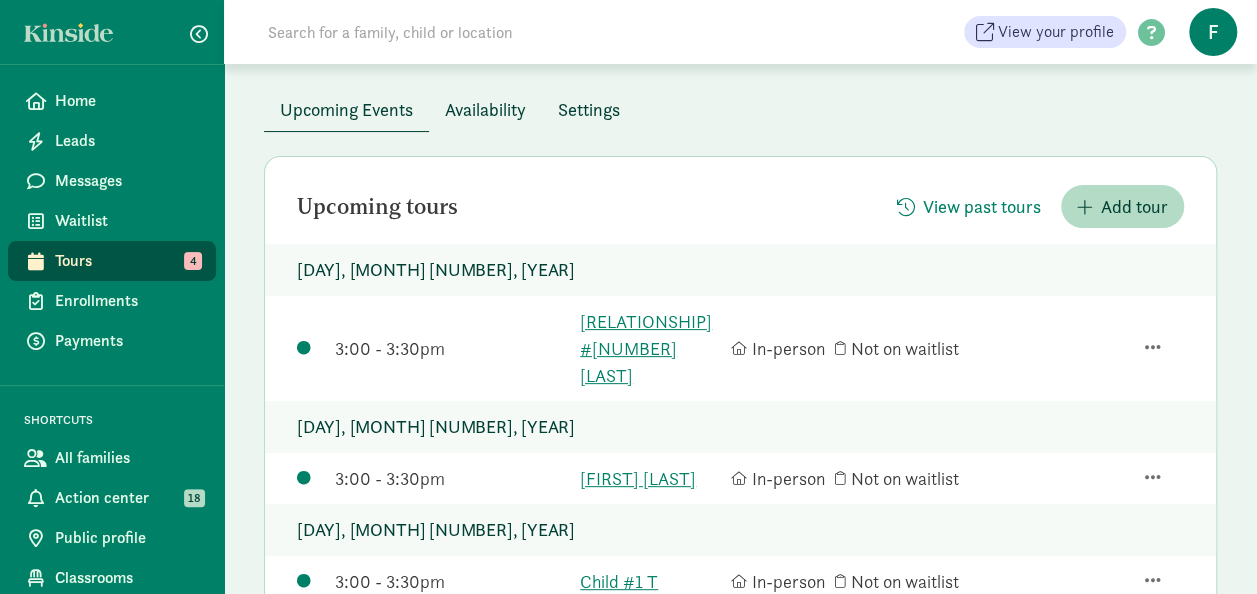 scroll, scrollTop: 200, scrollLeft: 0, axis: vertical 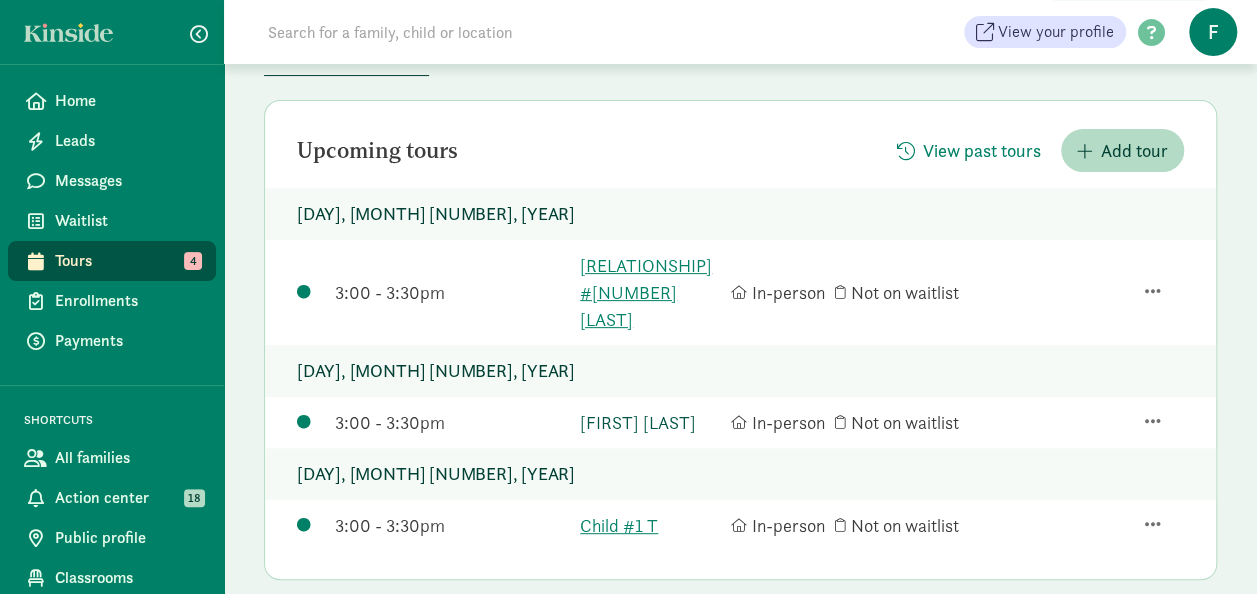 click on "[FIRST] [LAST]" at bounding box center [650, 422] 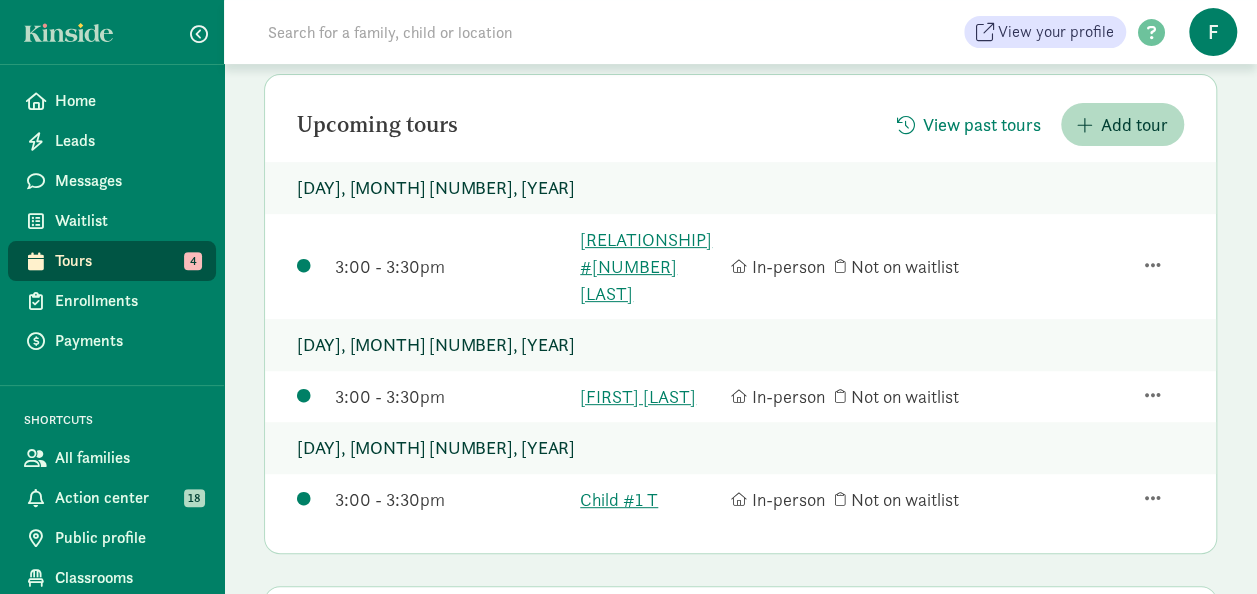 scroll, scrollTop: 400, scrollLeft: 0, axis: vertical 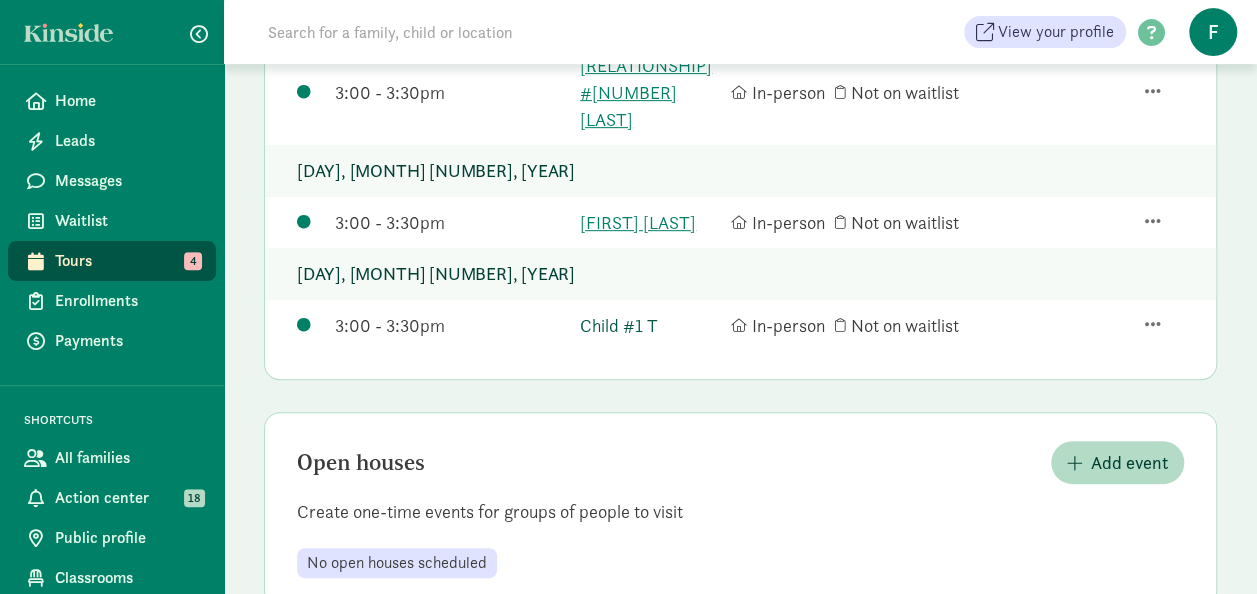 click on "Child #1 T" at bounding box center [650, 325] 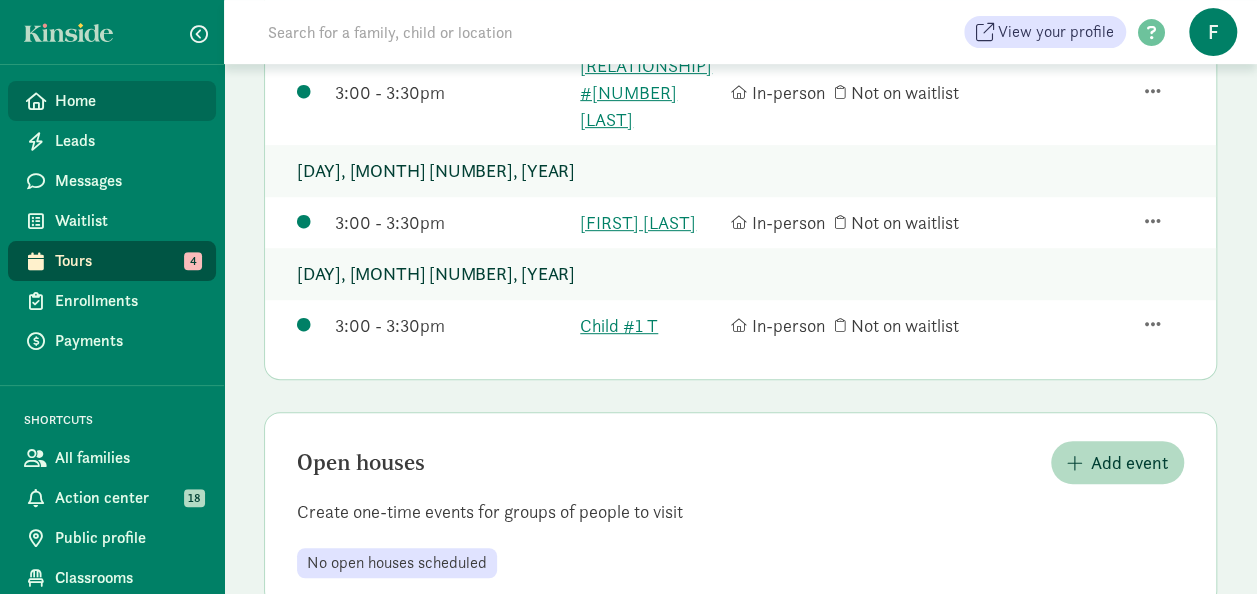 click on "Home" at bounding box center [127, 101] 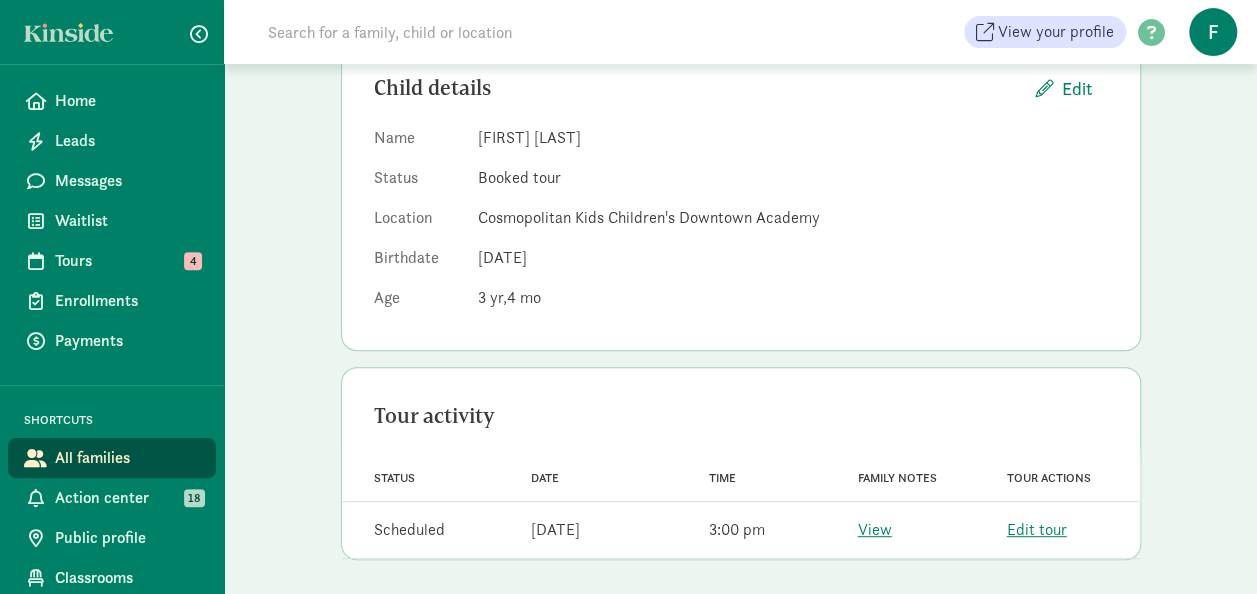 scroll, scrollTop: 235, scrollLeft: 0, axis: vertical 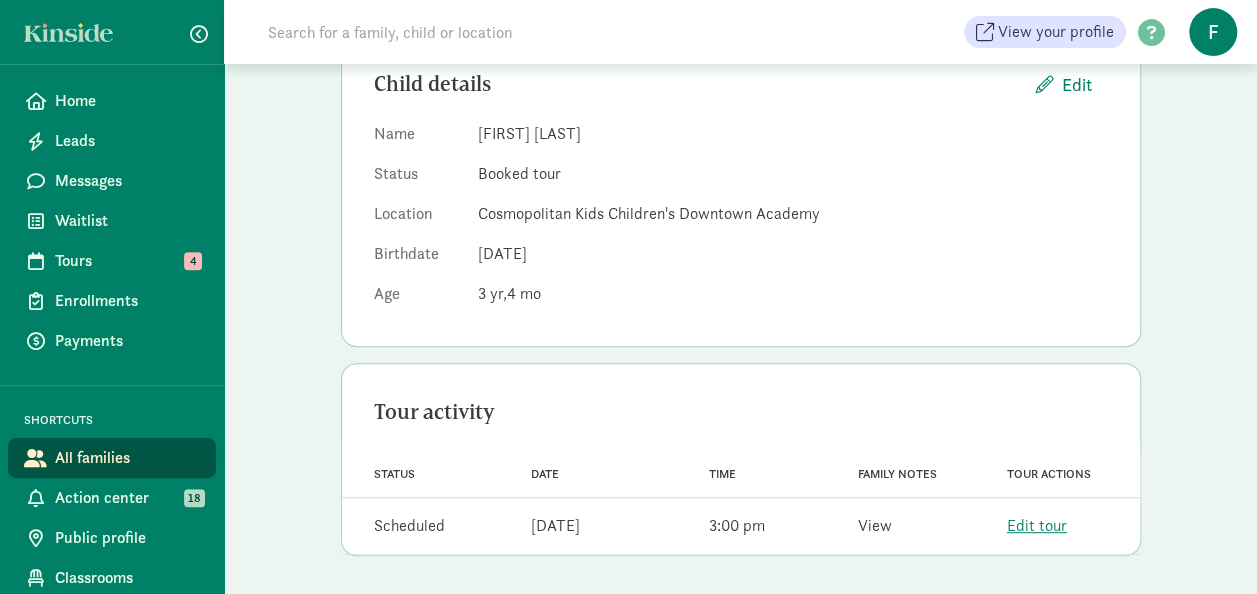click on "View" 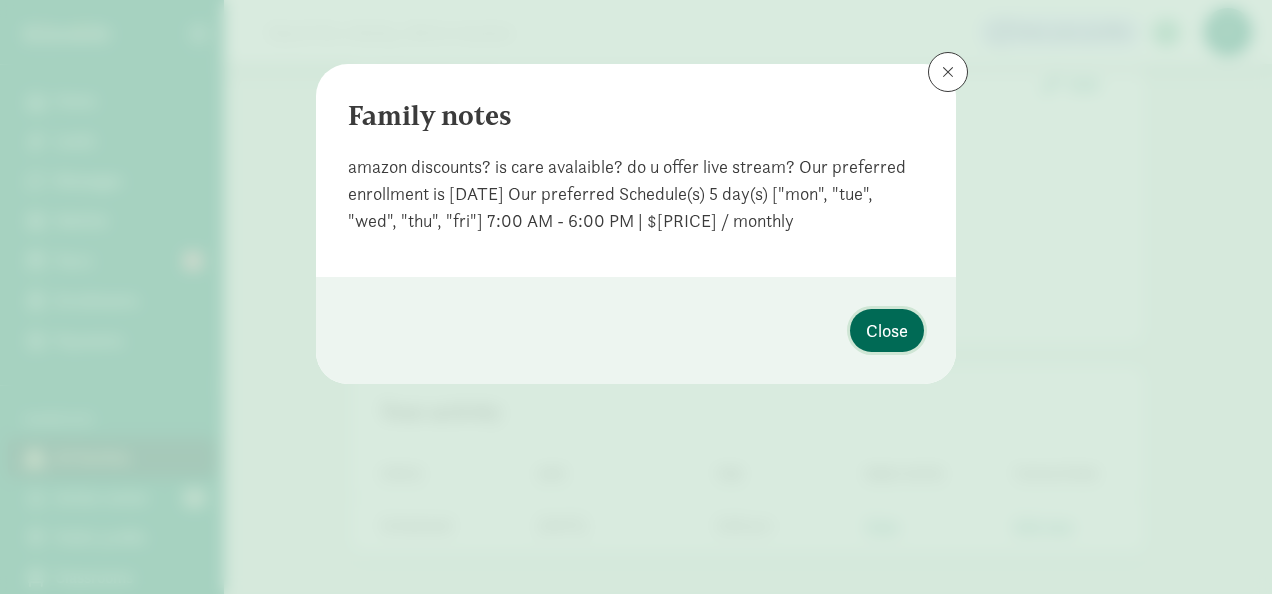 click on "Close" at bounding box center (887, 330) 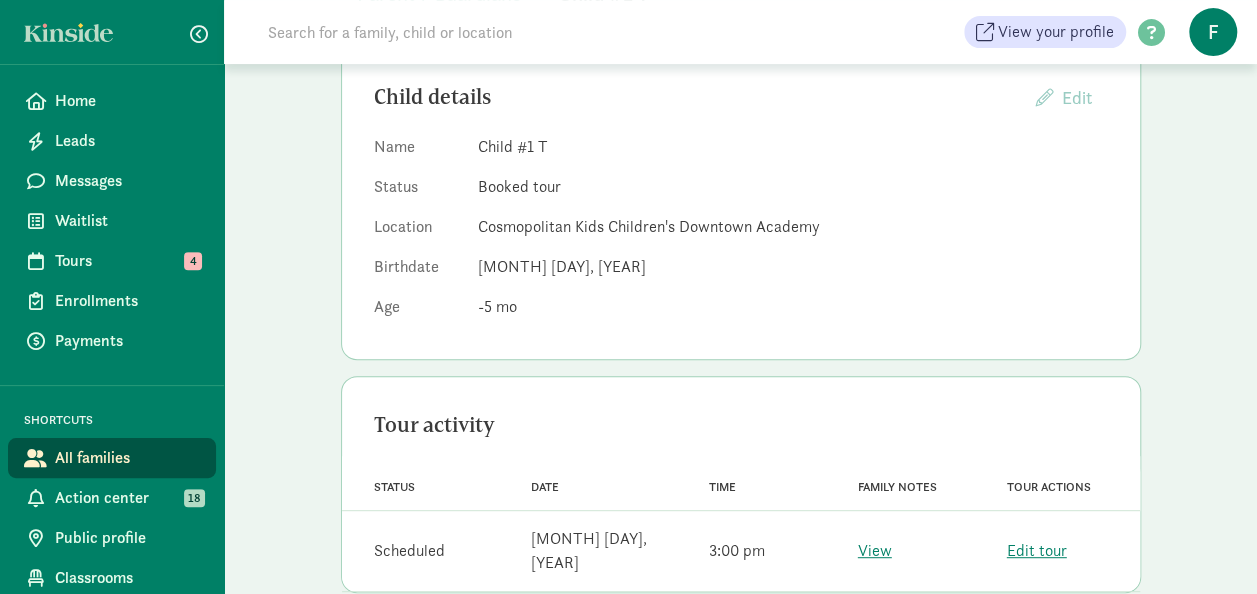 scroll, scrollTop: 235, scrollLeft: 0, axis: vertical 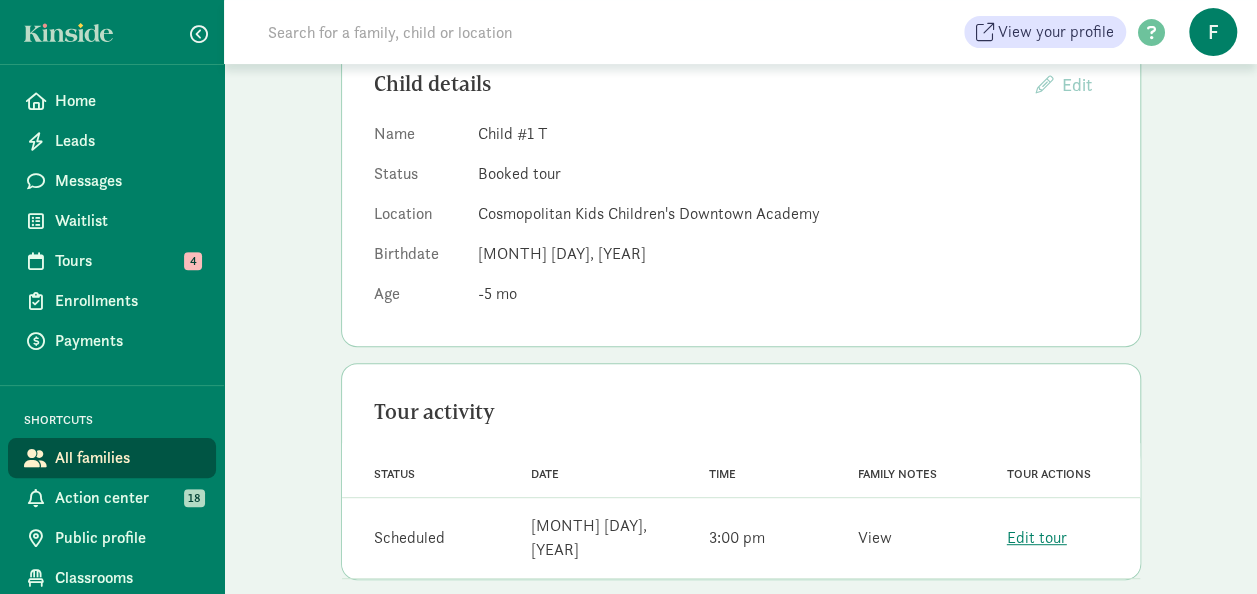 click on "View" 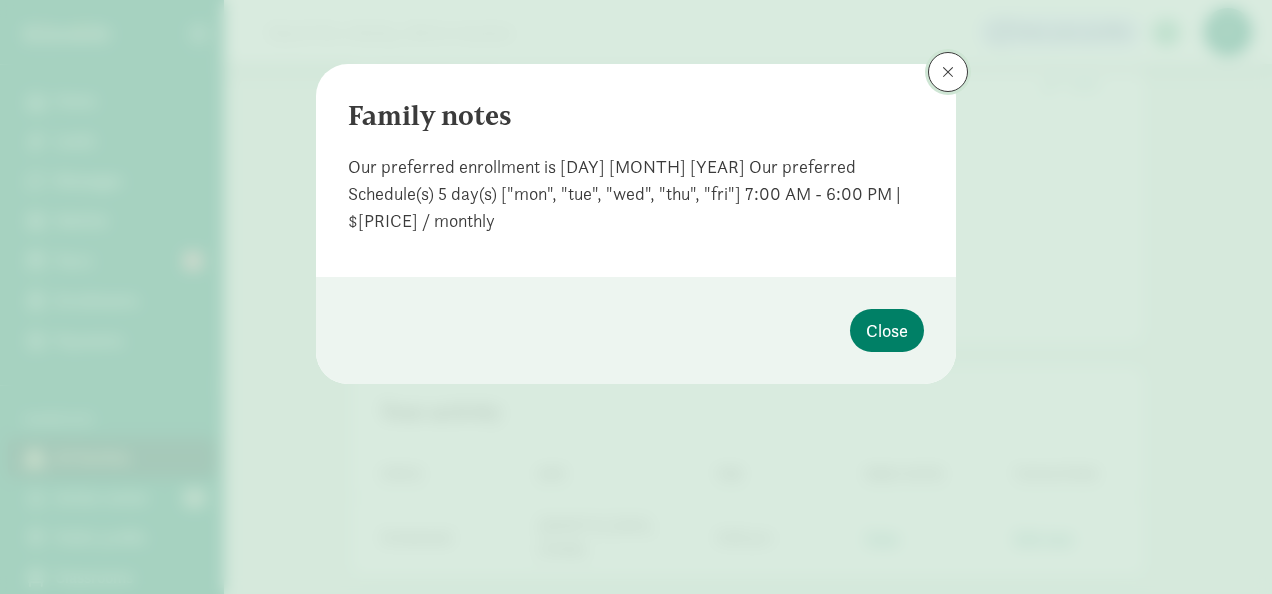 click at bounding box center (948, 72) 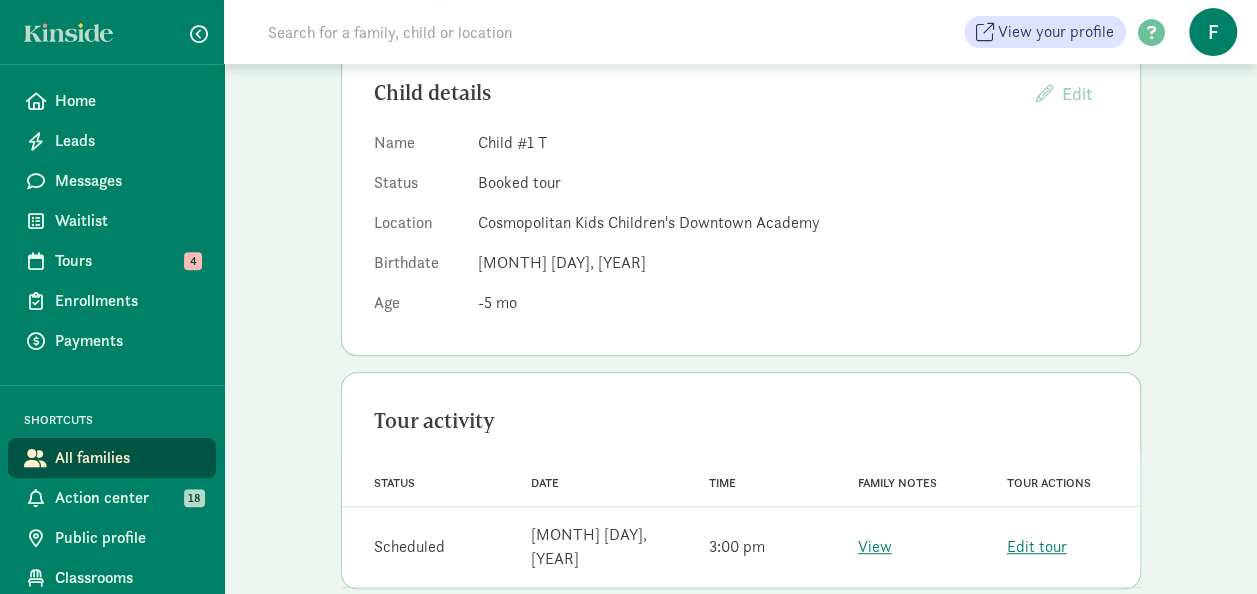 scroll, scrollTop: 235, scrollLeft: 0, axis: vertical 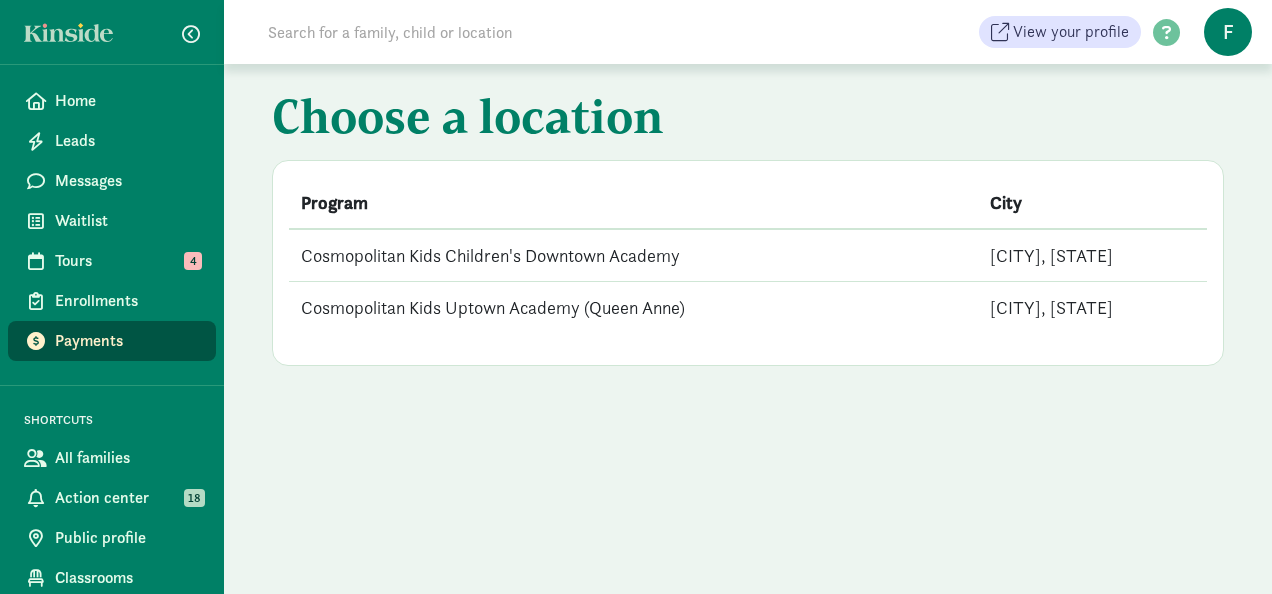 click on "Cosmopolitan Kids Children's Downtown Academy" at bounding box center [633, 255] 